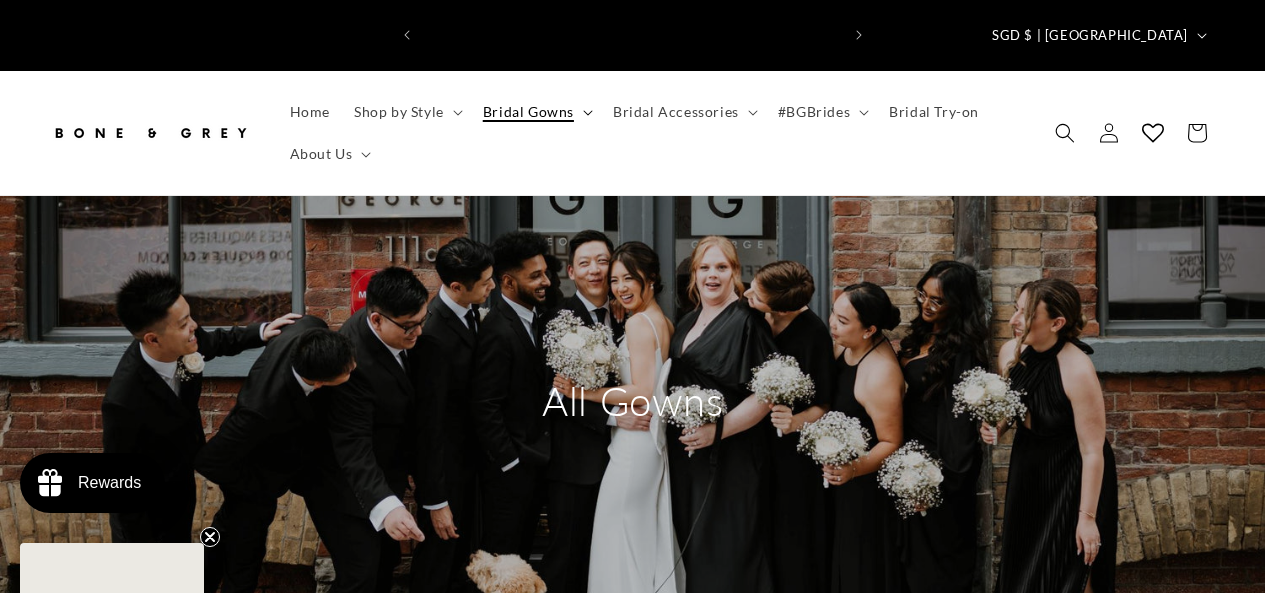 click on "Bridal Gowns" at bounding box center [528, 112] 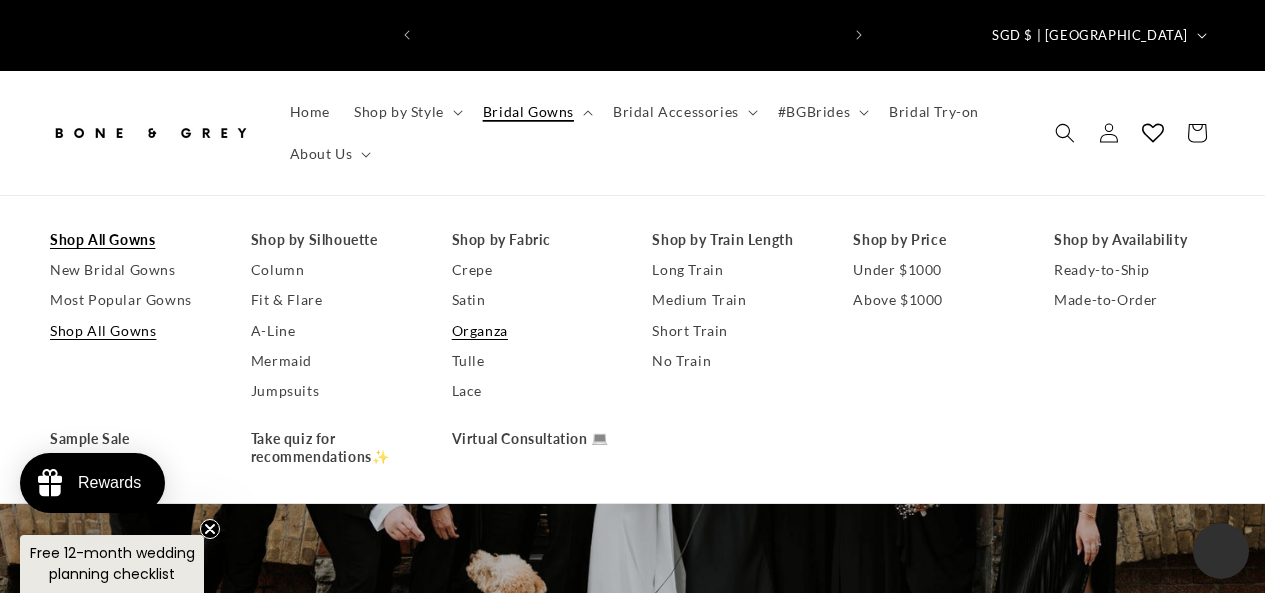 scroll, scrollTop: 0, scrollLeft: 0, axis: both 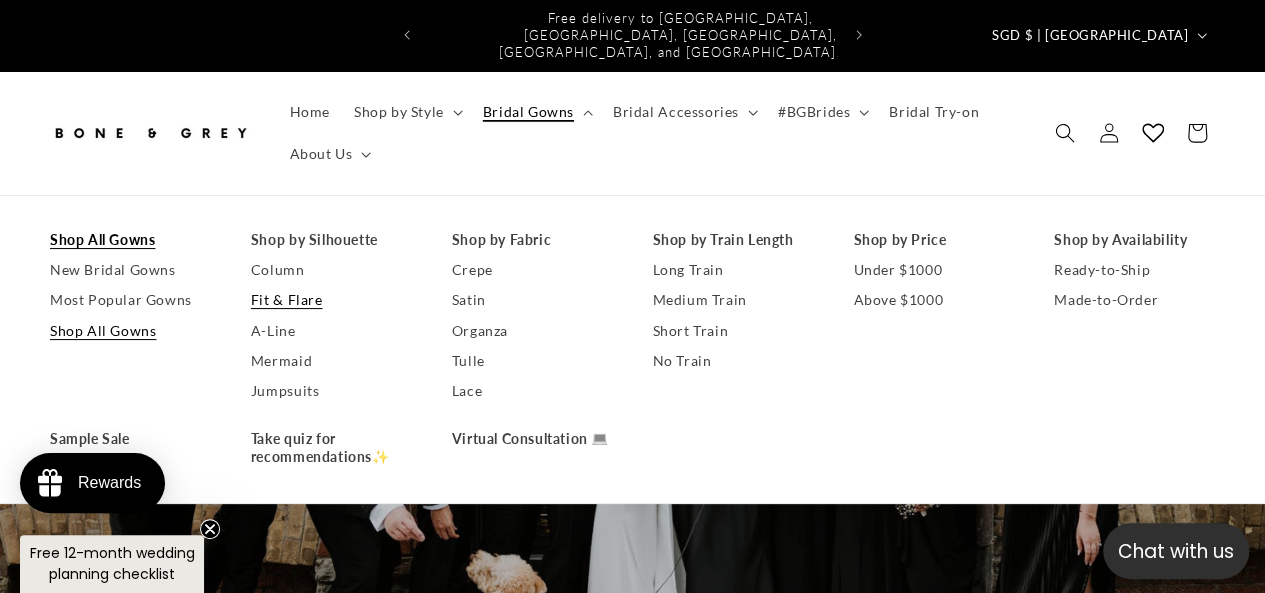 click on "Fit & Flare" at bounding box center [331, 300] 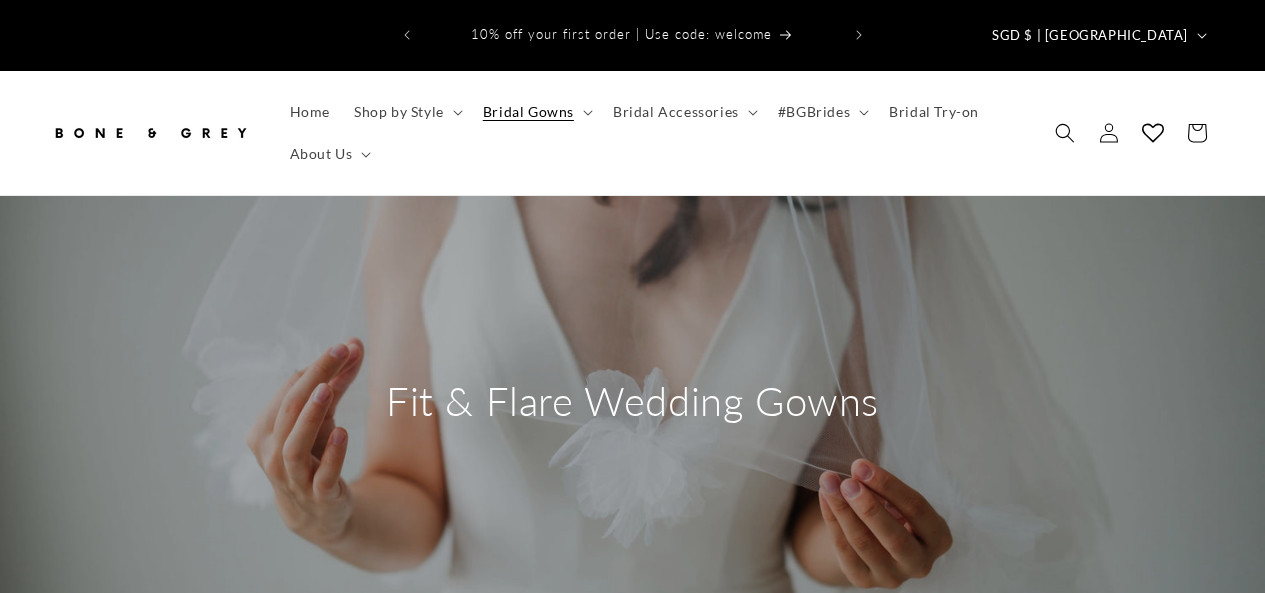 scroll, scrollTop: 0, scrollLeft: 0, axis: both 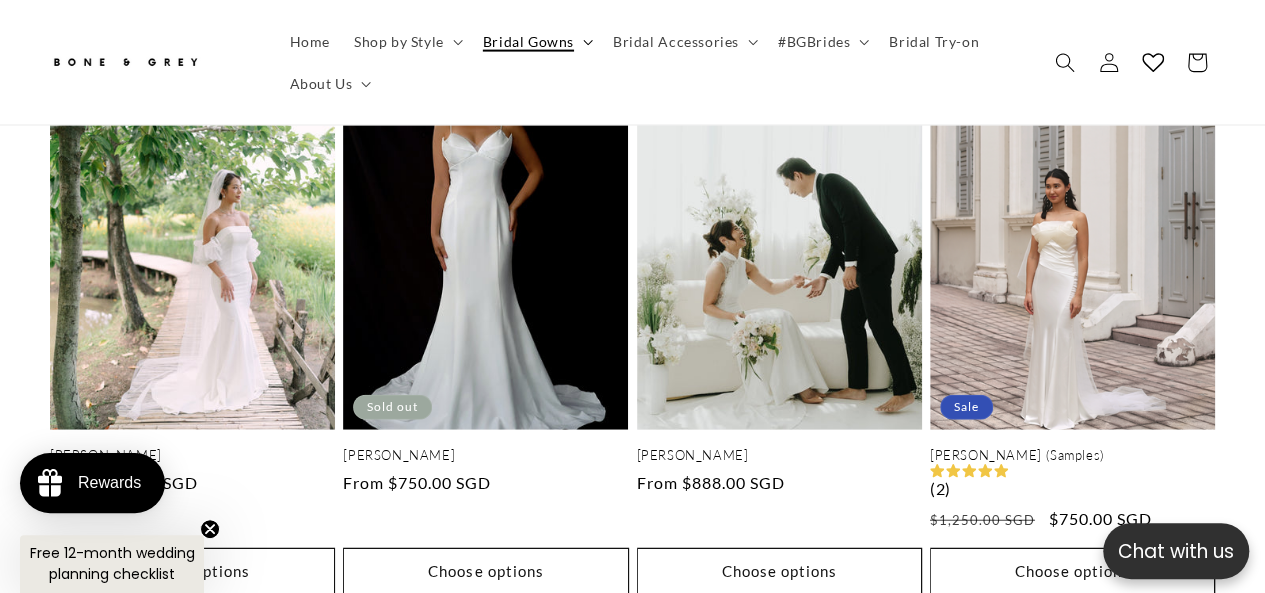 click on "Bridal Gowns" at bounding box center (536, 41) 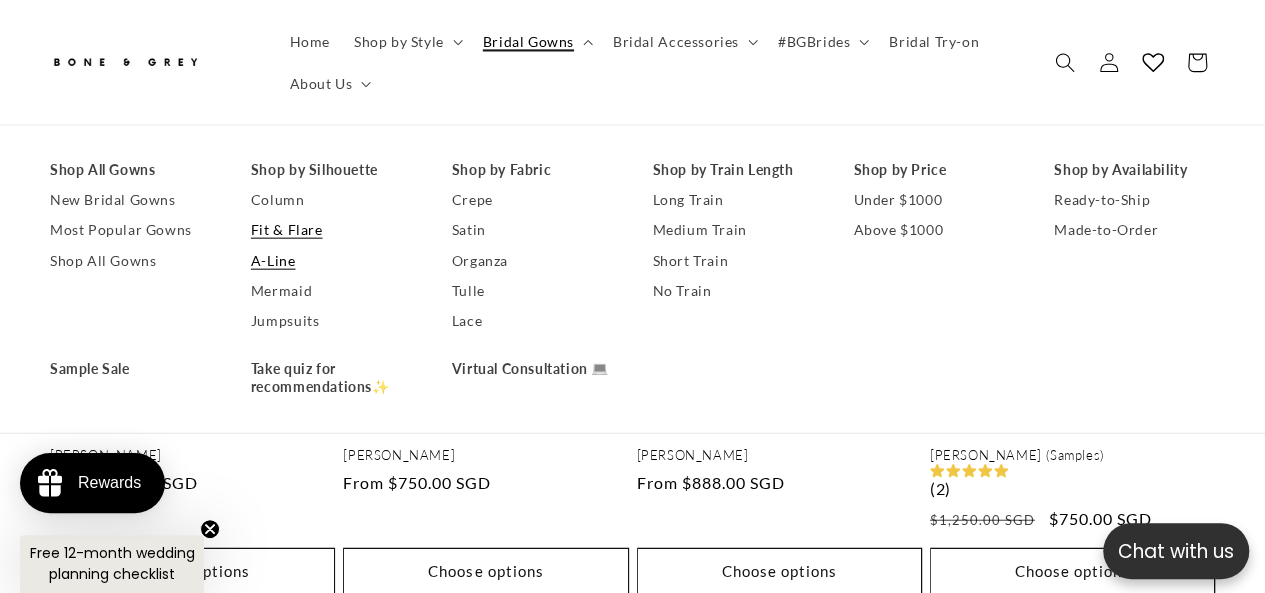 scroll, scrollTop: 0, scrollLeft: 0, axis: both 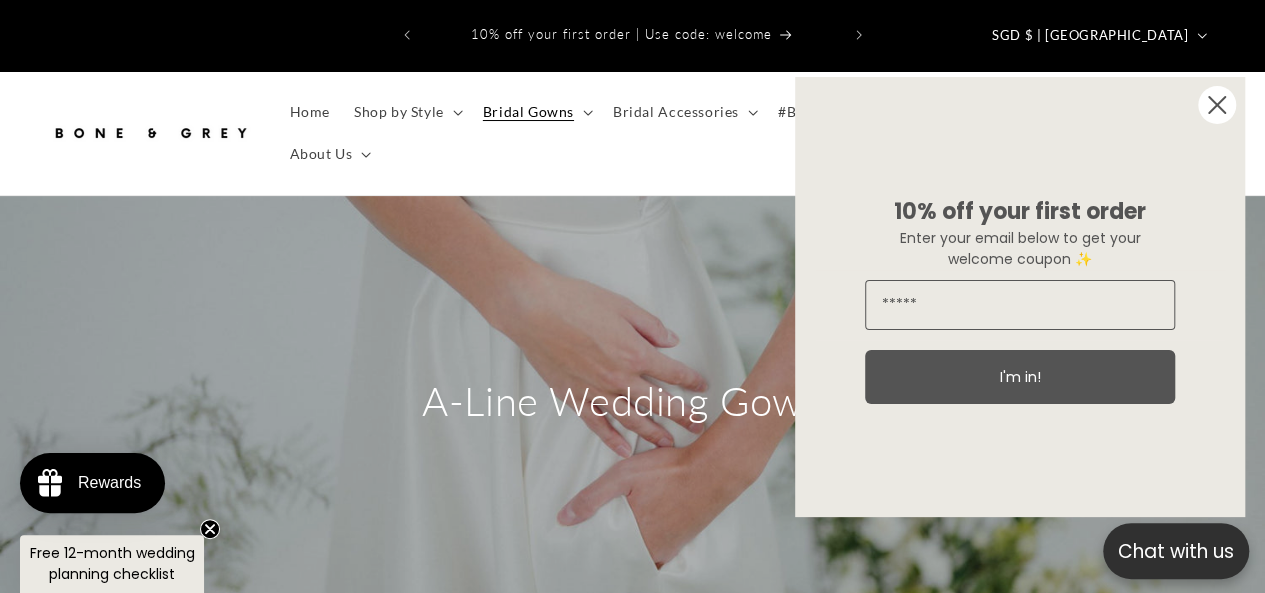 click 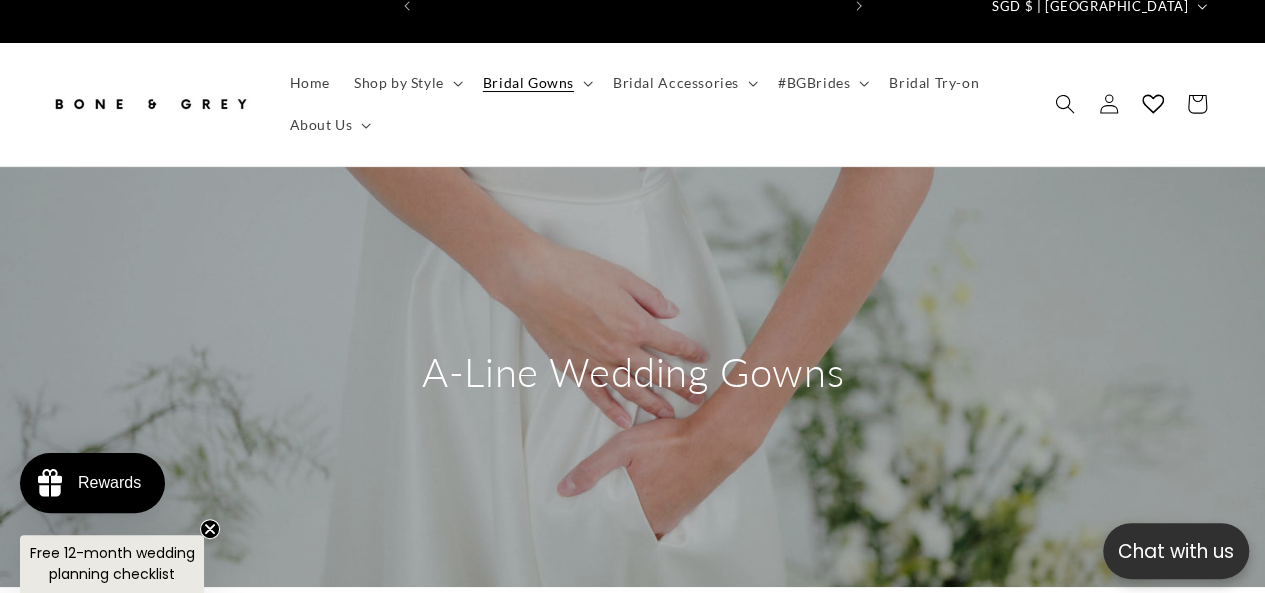 scroll, scrollTop: 100, scrollLeft: 0, axis: vertical 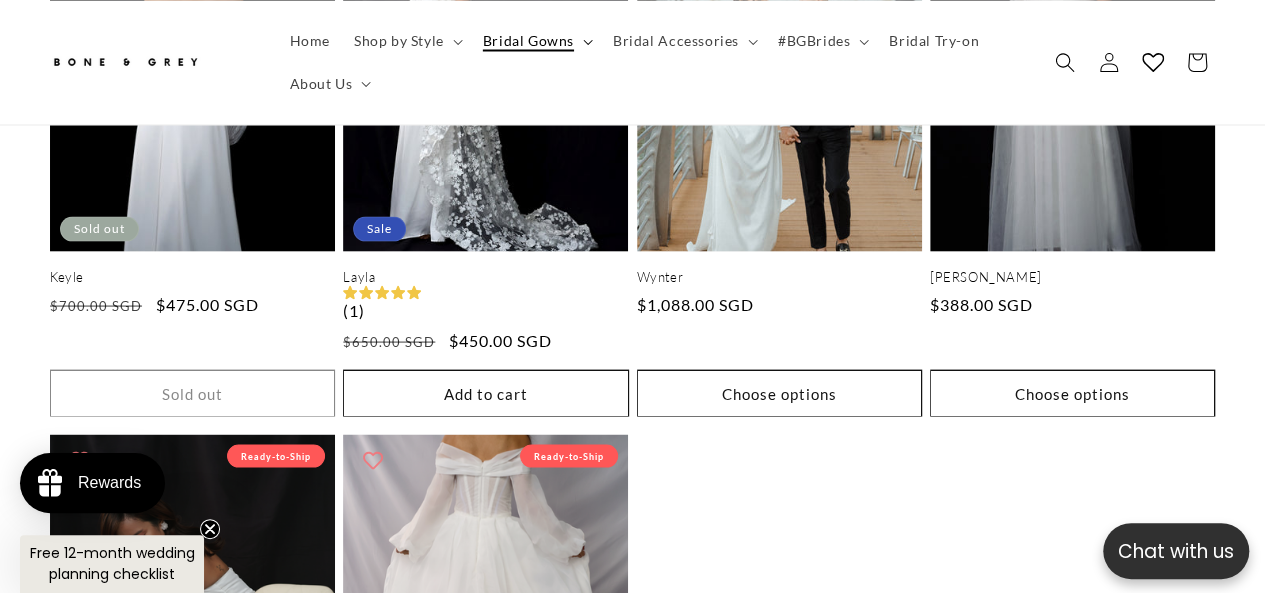 click on "Bridal Gowns" at bounding box center (528, 41) 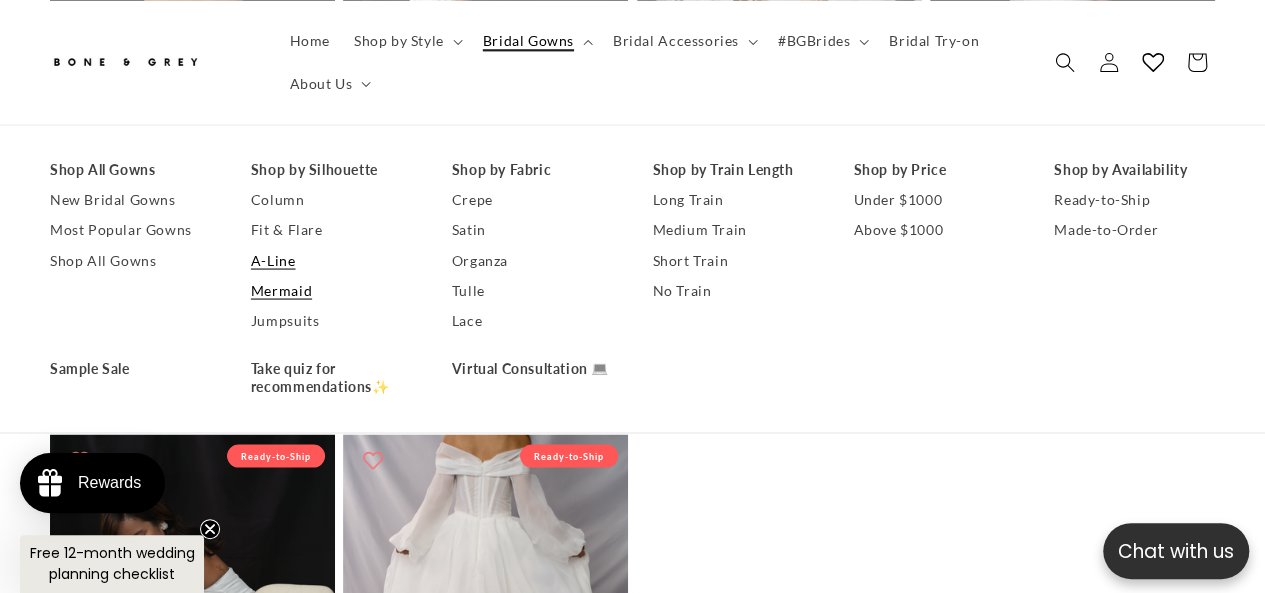 click on "Mermaid" at bounding box center [331, 290] 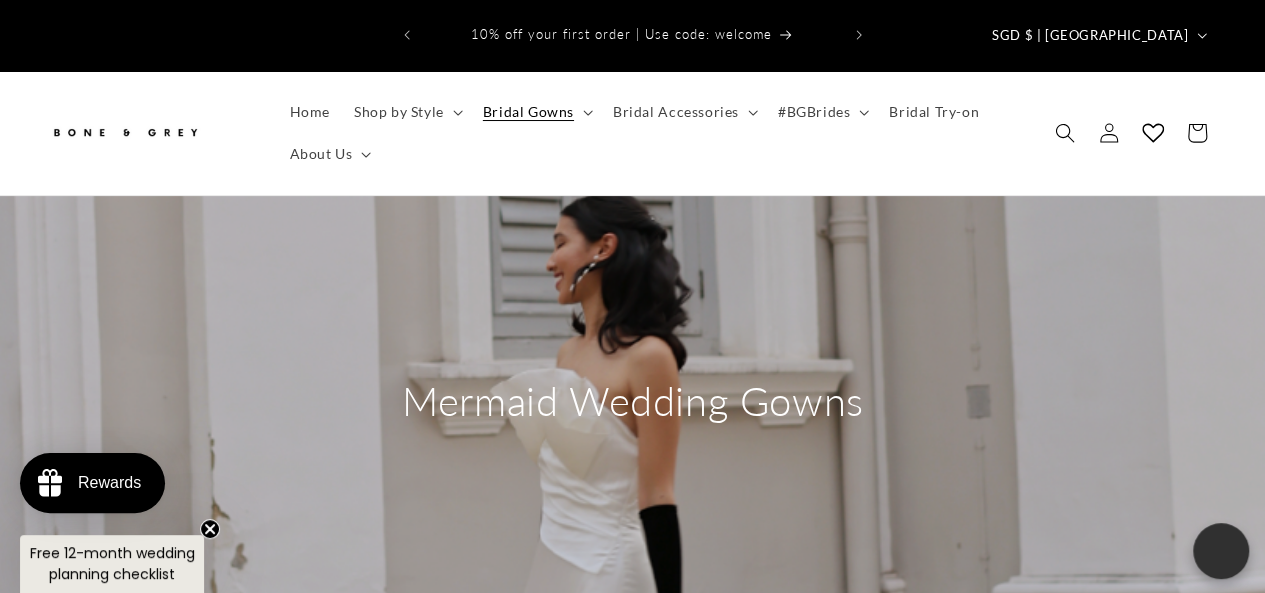 scroll, scrollTop: 288, scrollLeft: 0, axis: vertical 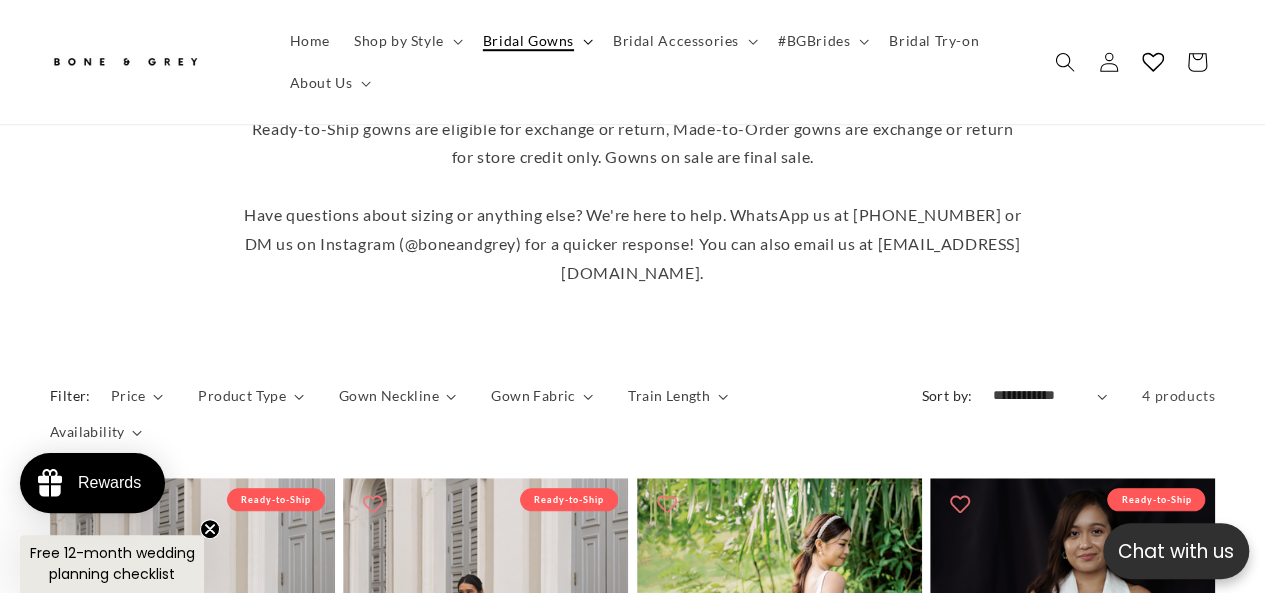 click on "Bridal Gowns" at bounding box center [528, 41] 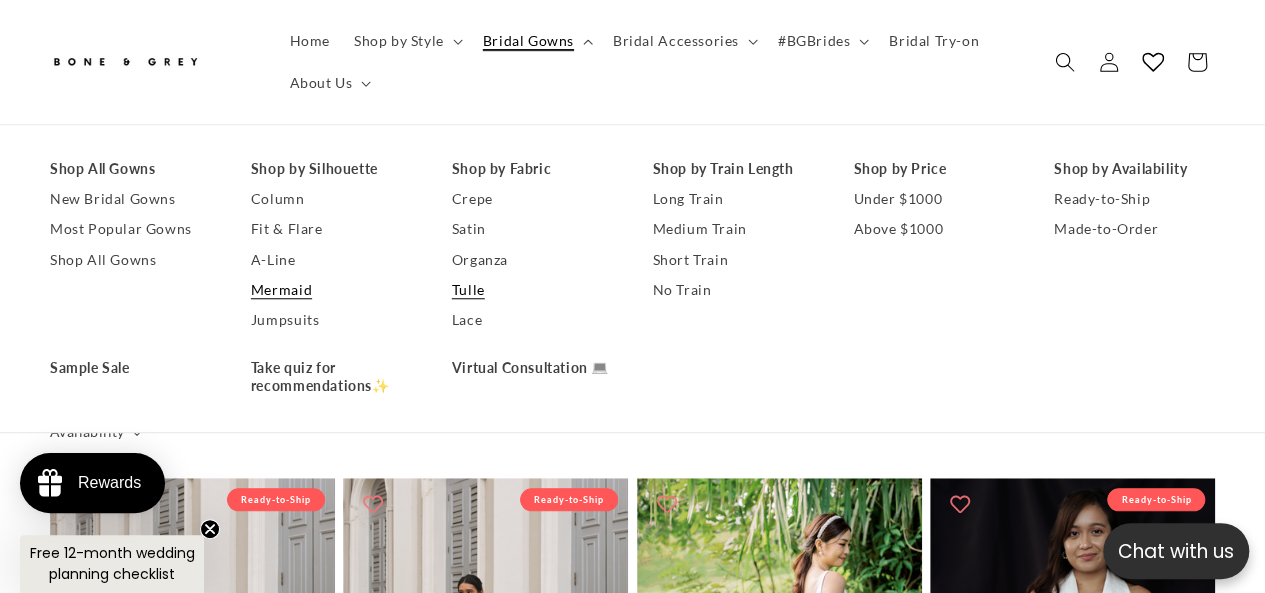 click on "Tulle" at bounding box center [532, 290] 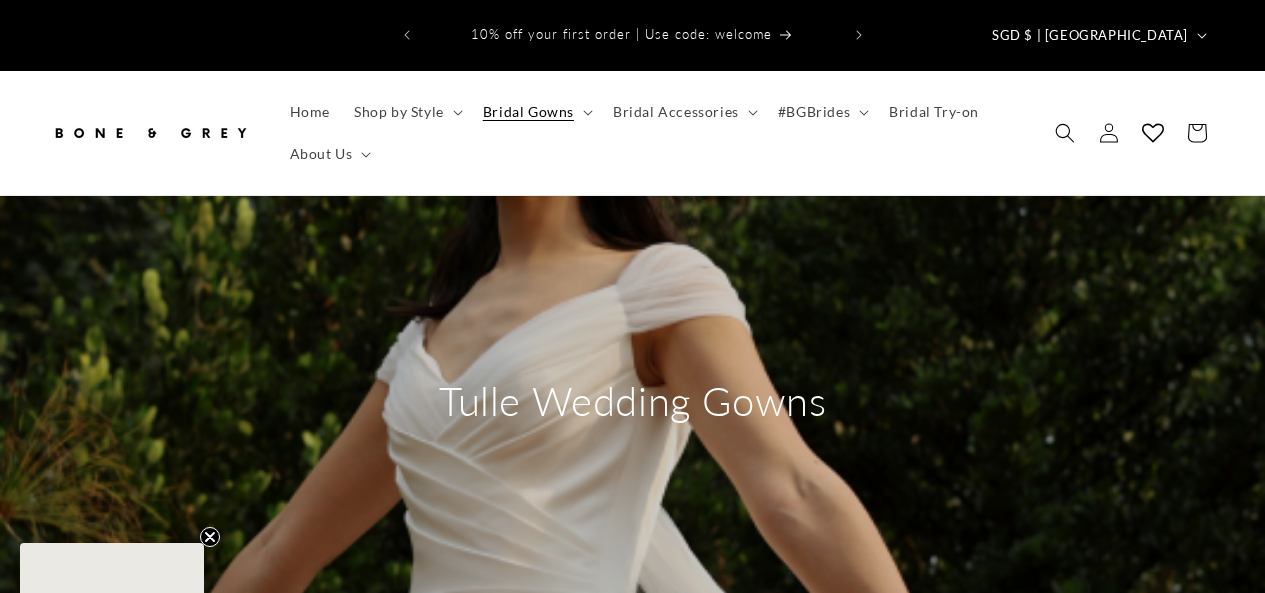 scroll, scrollTop: 200, scrollLeft: 0, axis: vertical 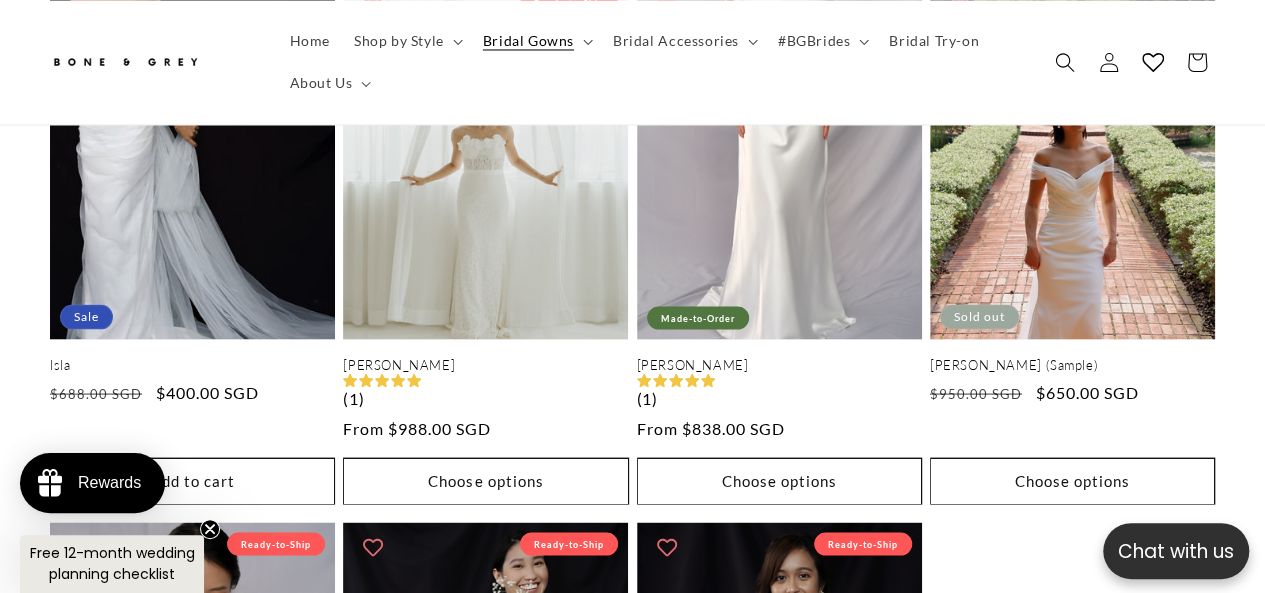 drag, startPoint x: 495, startPoint y: 348, endPoint x: 1252, endPoint y: 393, distance: 758.33636 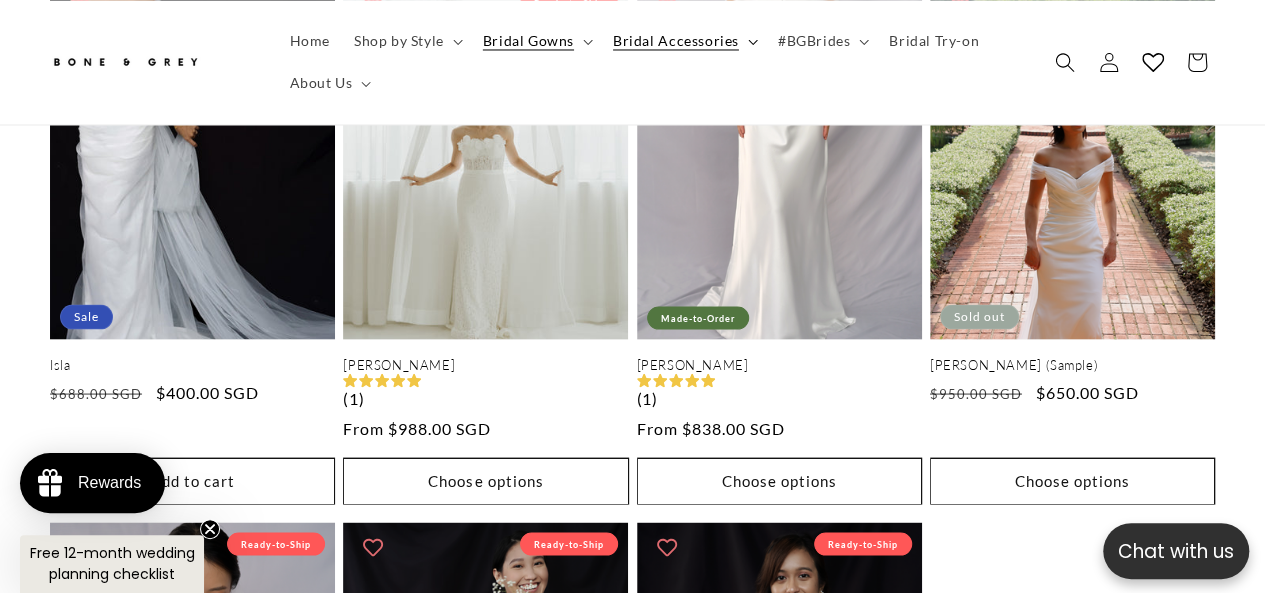 click on "Bridal Accessories" at bounding box center [683, 41] 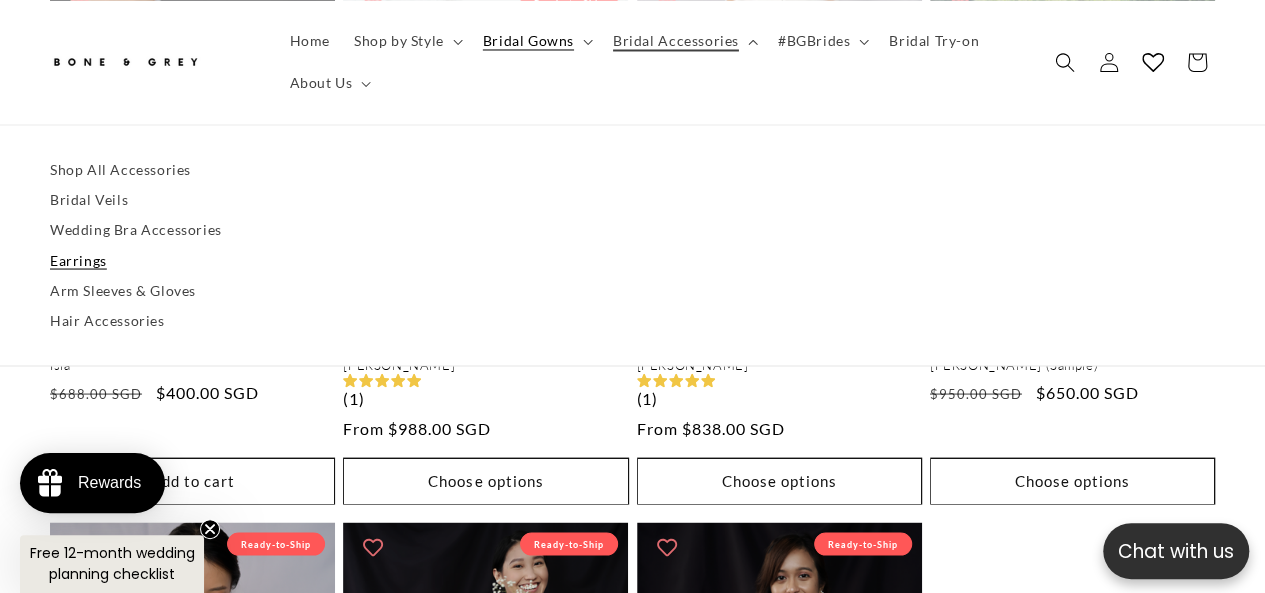 scroll, scrollTop: 0, scrollLeft: 0, axis: both 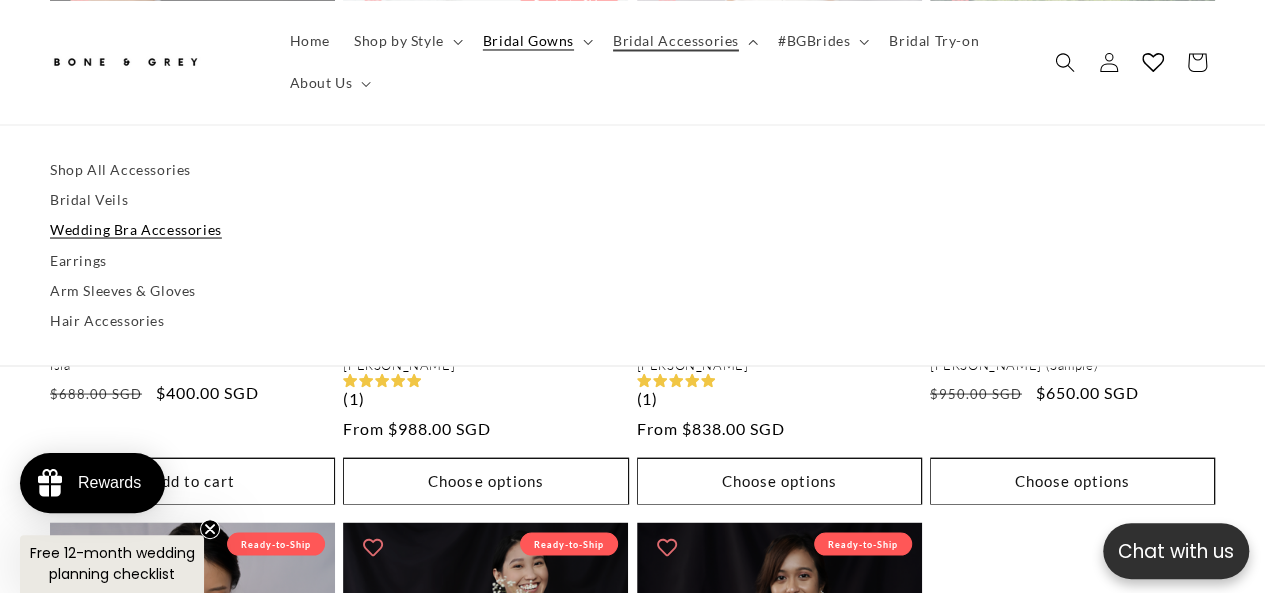 click on "Wedding Bra Accessories" at bounding box center [632, 230] 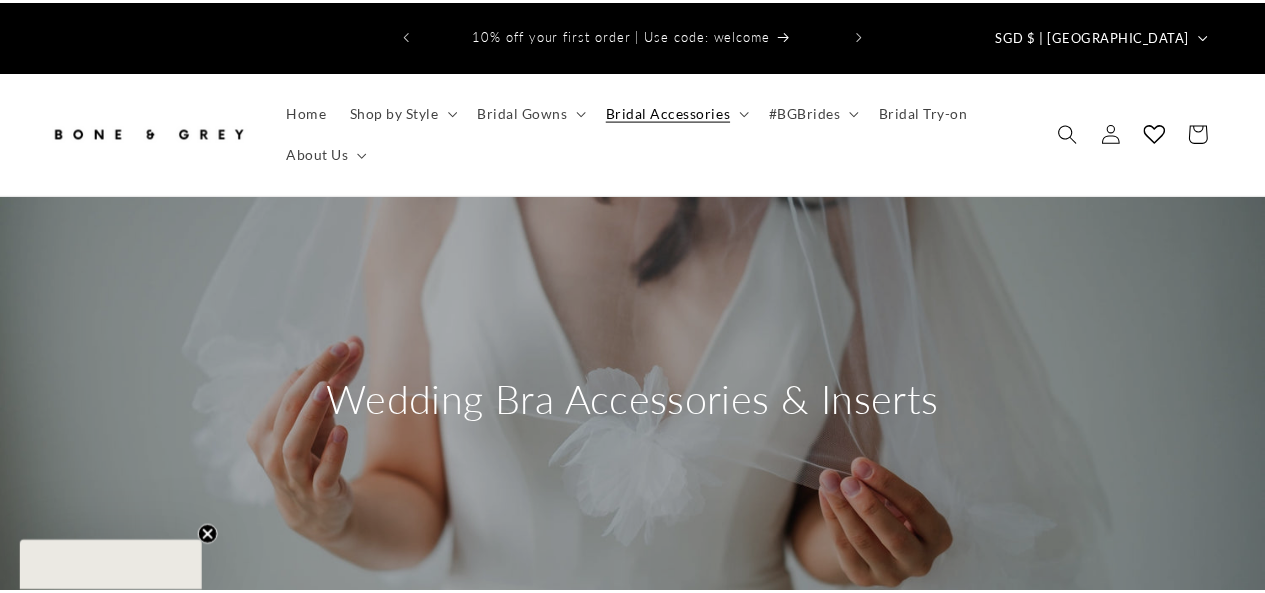 scroll, scrollTop: 0, scrollLeft: 0, axis: both 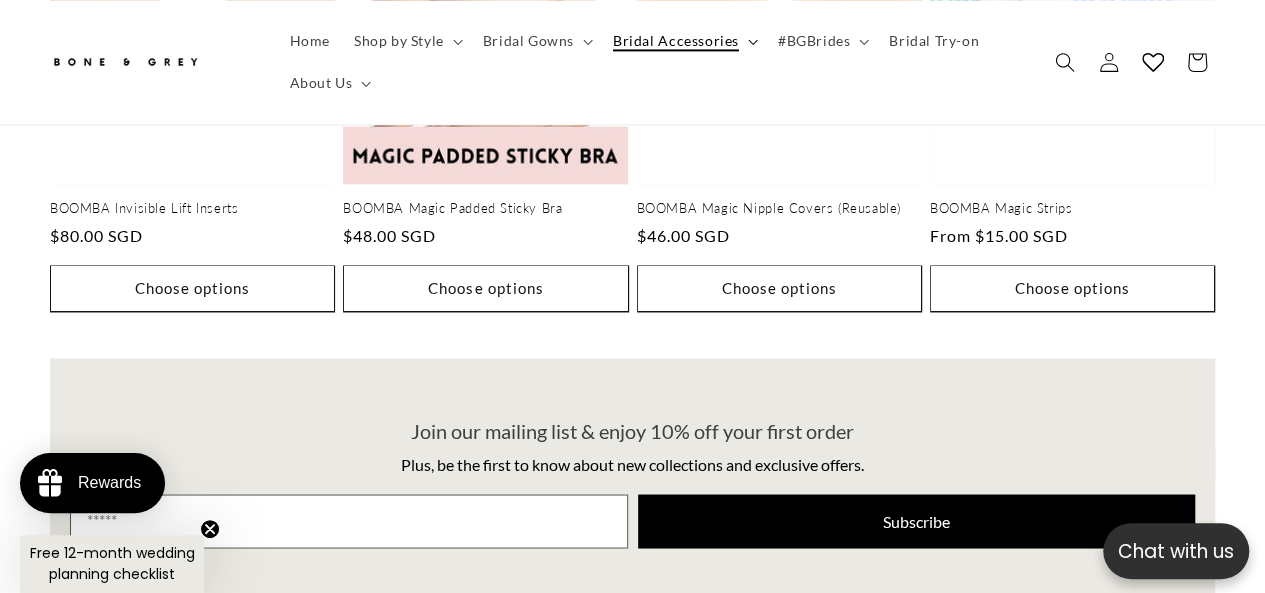 click on "Bridal Accessories" at bounding box center (676, 41) 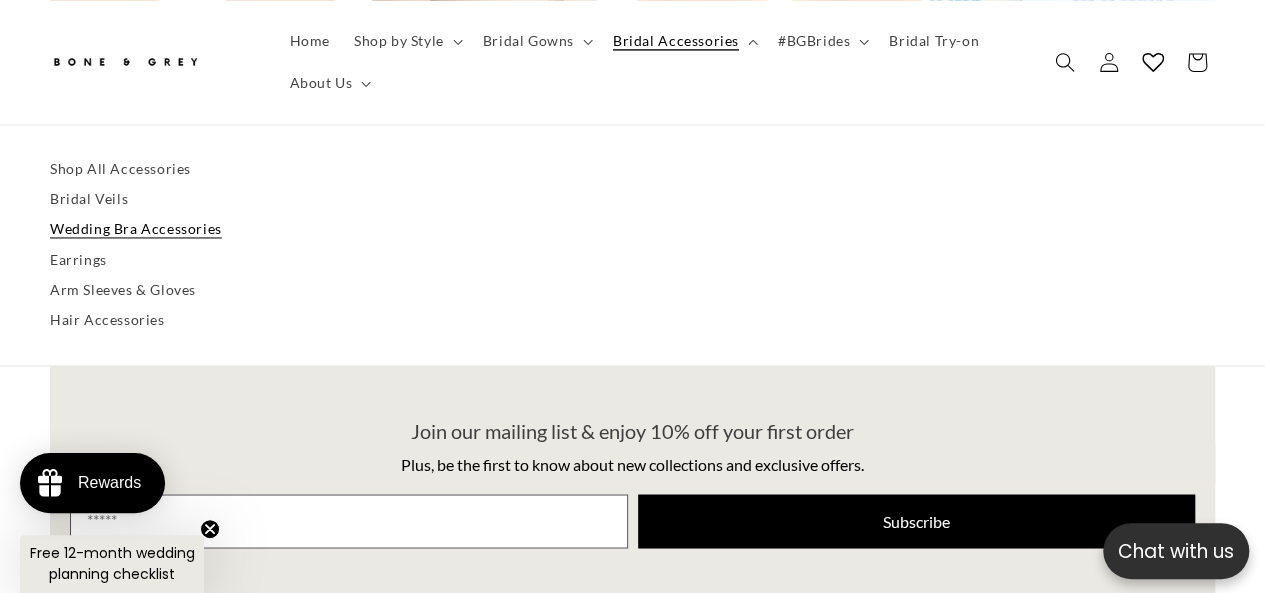 scroll, scrollTop: 0, scrollLeft: 392, axis: horizontal 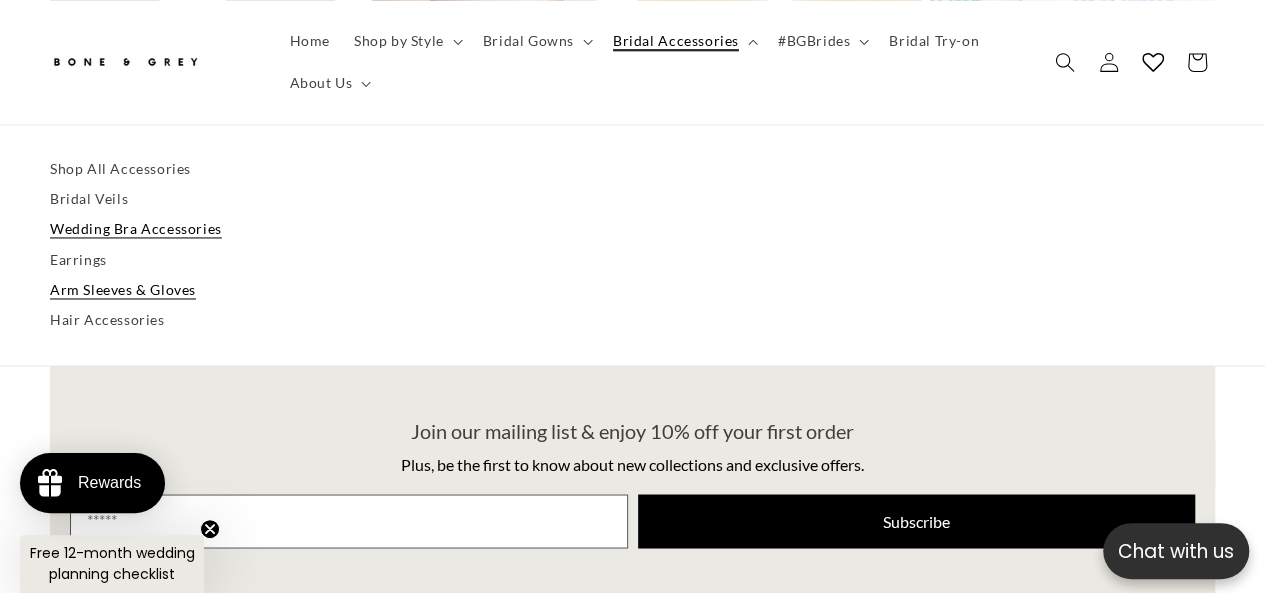 click on "Arm Sleeves & Gloves" at bounding box center (632, 290) 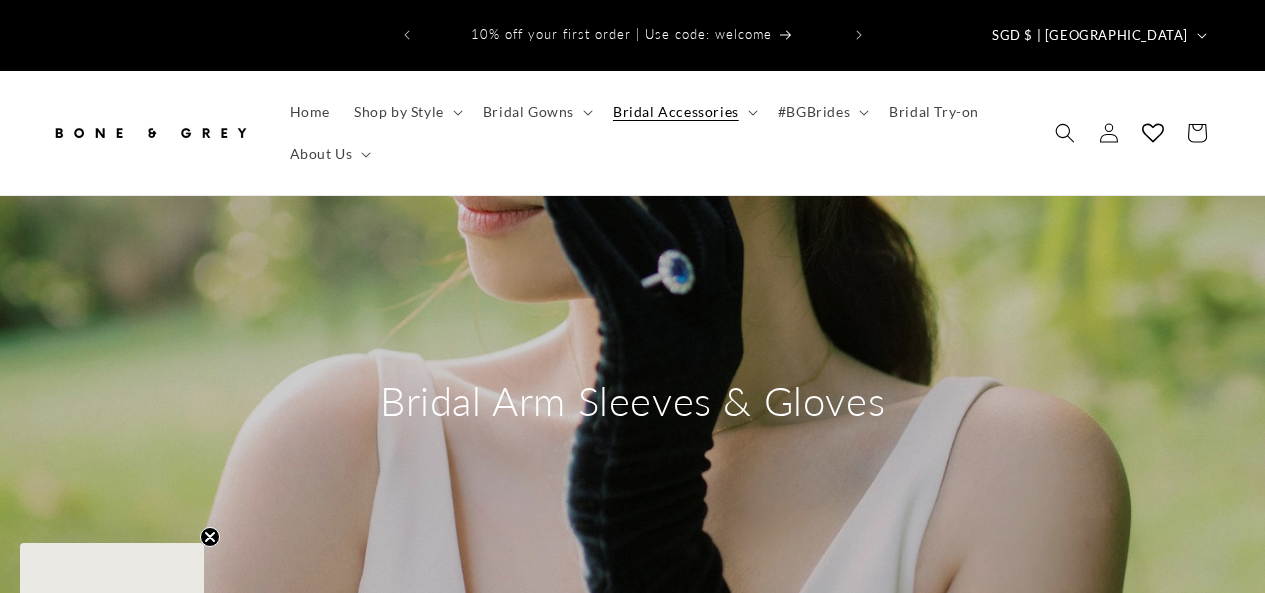 scroll, scrollTop: 0, scrollLeft: 0, axis: both 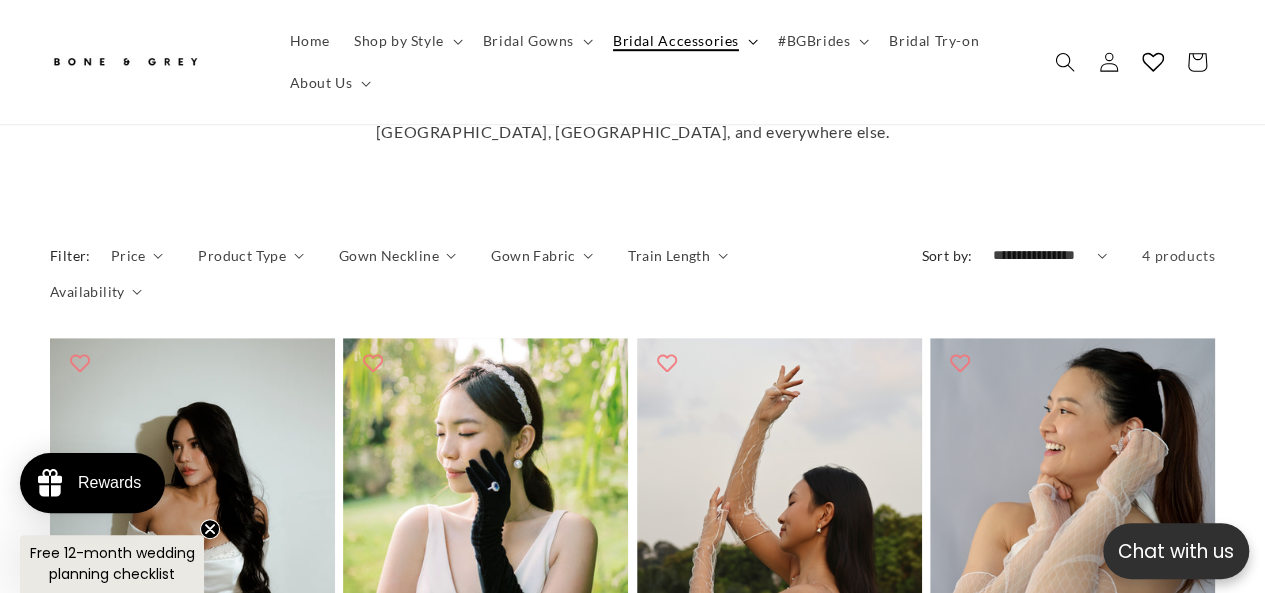 click on "Bridal Accessories" at bounding box center [676, 41] 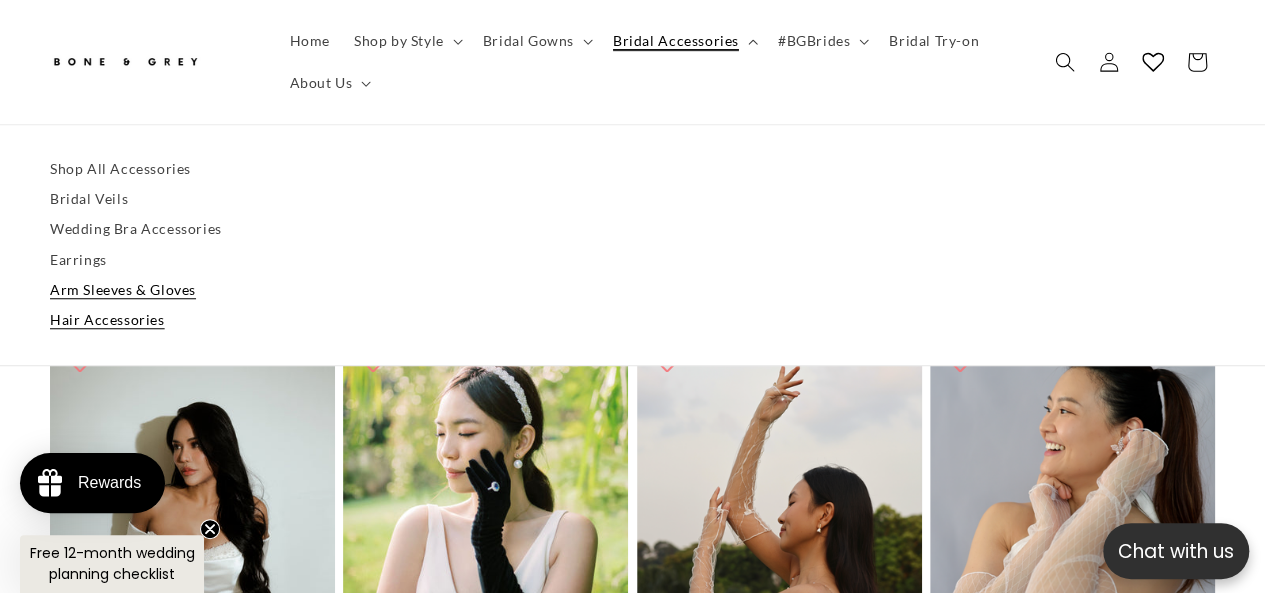 click on "Hair Accessories" at bounding box center [632, 320] 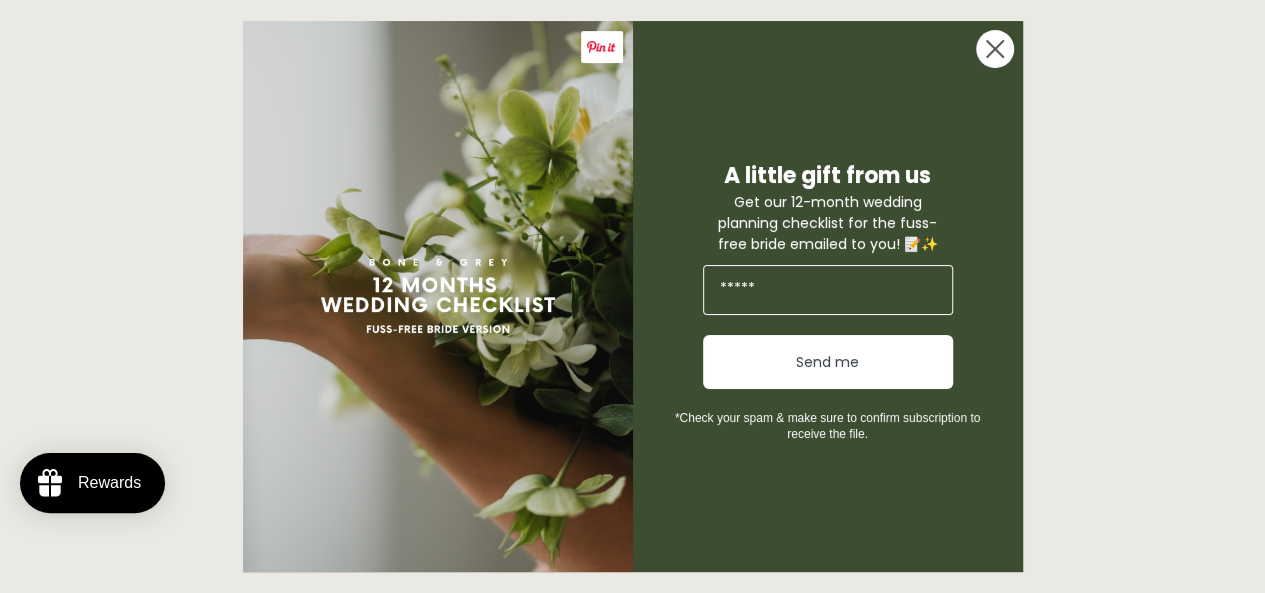 scroll, scrollTop: 588, scrollLeft: 0, axis: vertical 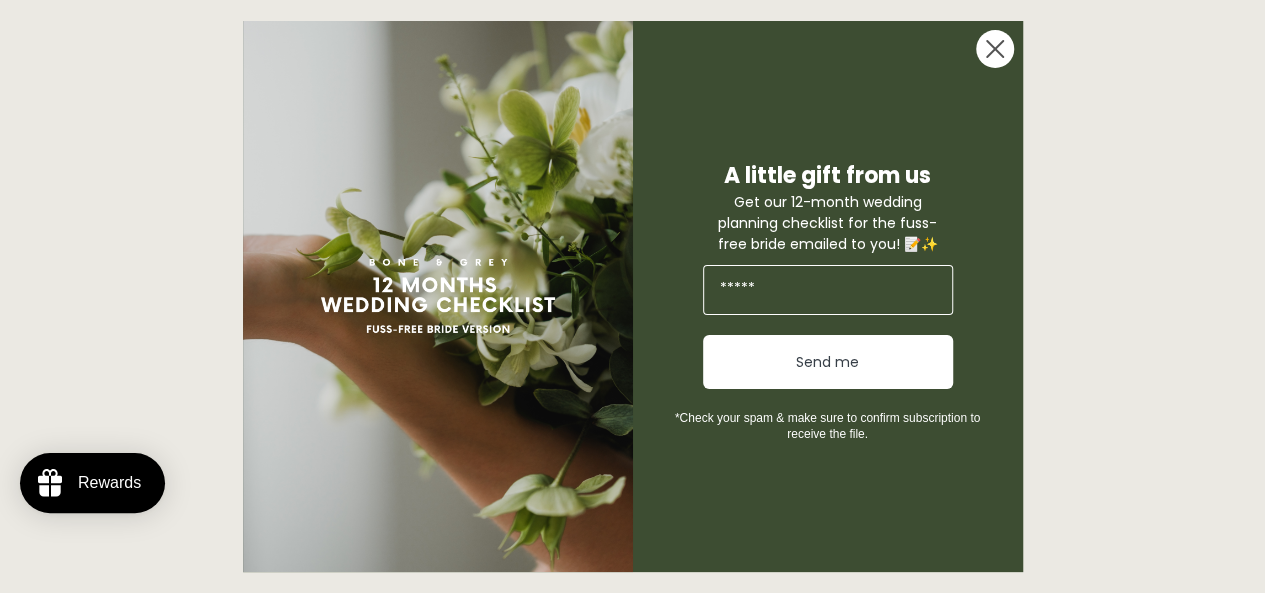 click 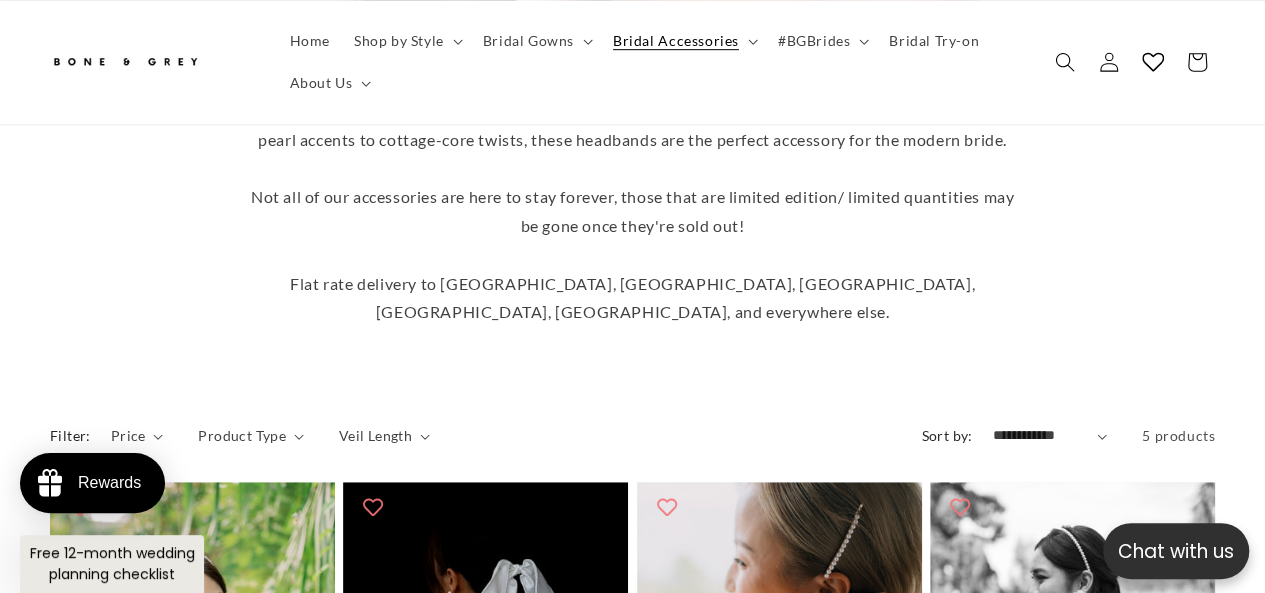 scroll, scrollTop: 0, scrollLeft: 0, axis: both 